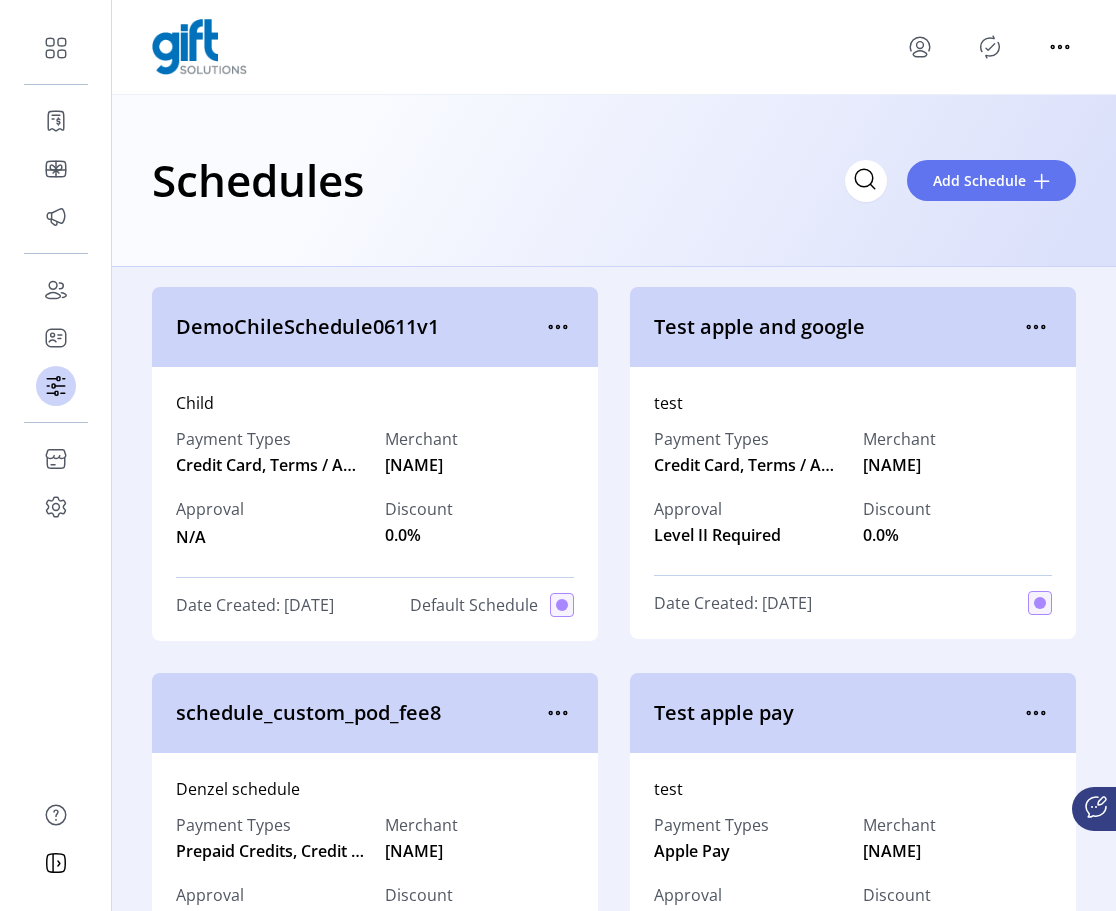 scroll, scrollTop: 0, scrollLeft: 0, axis: both 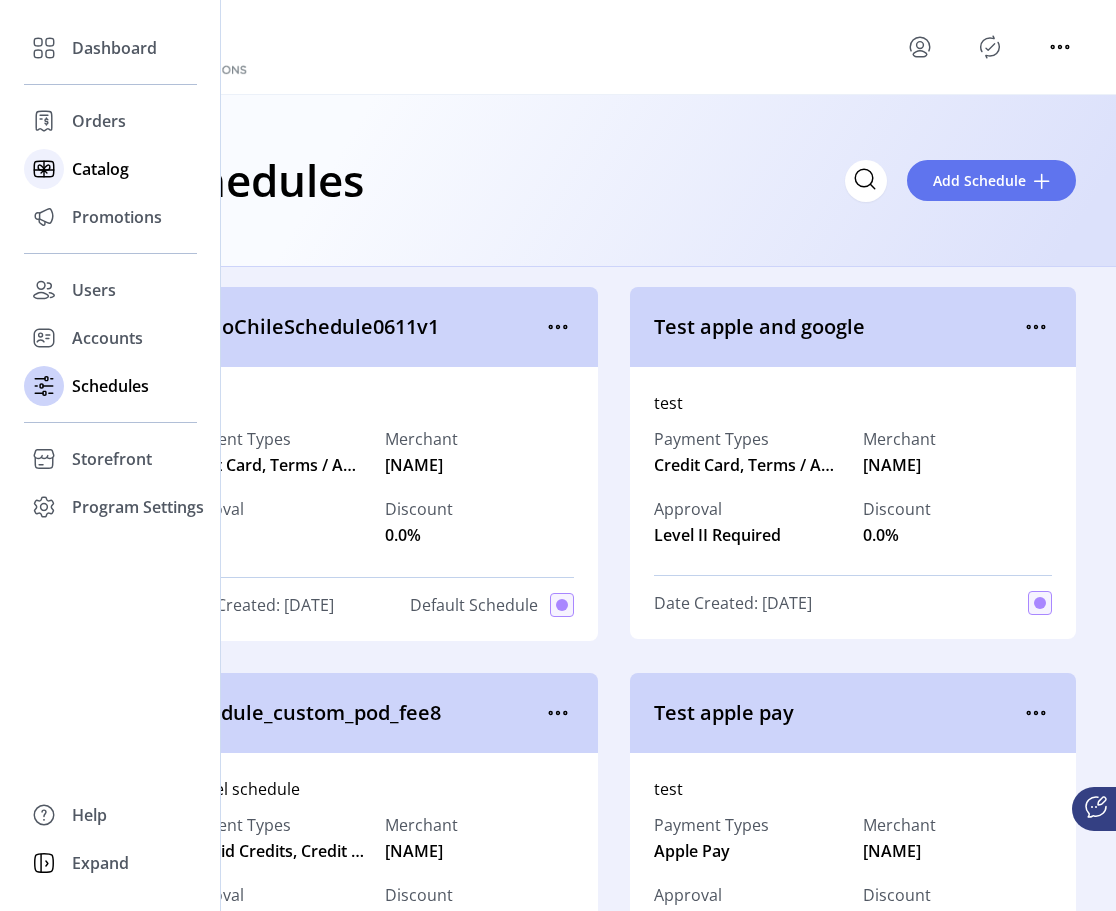 click on "Catalog" 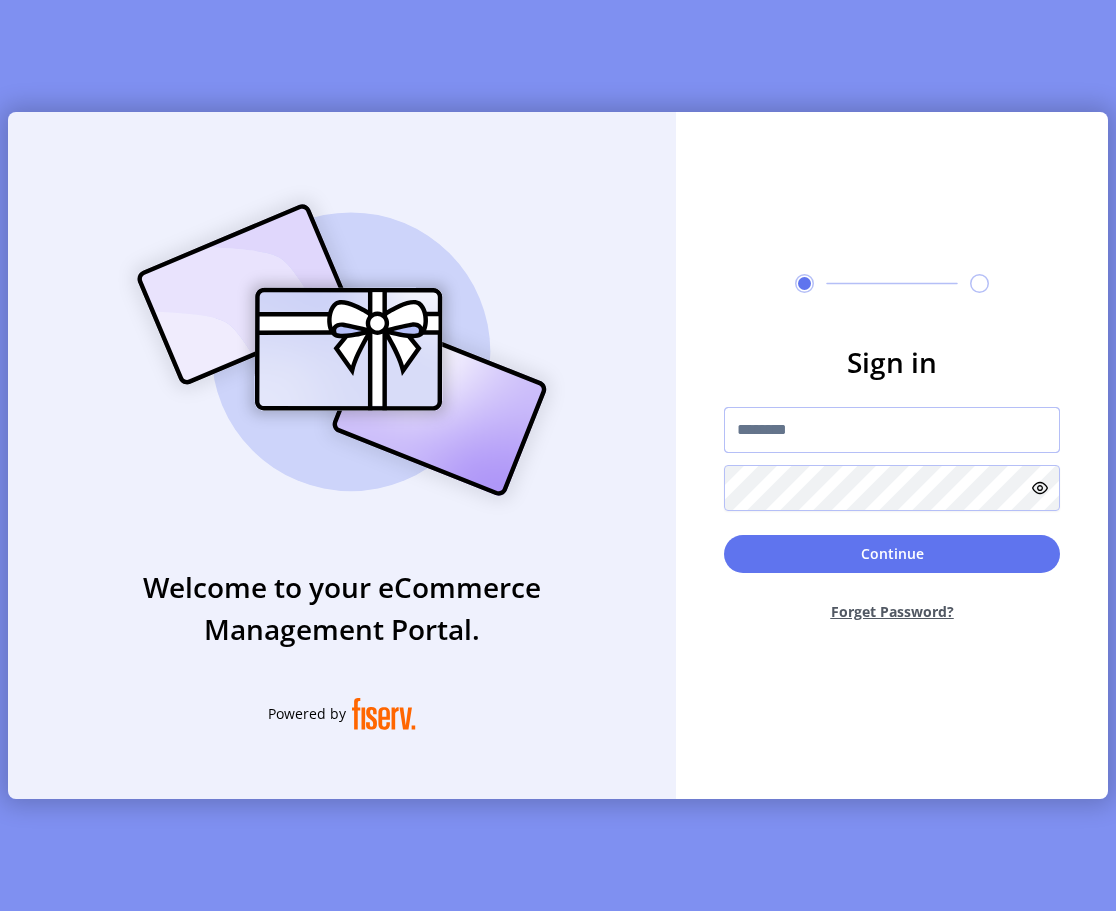 click at bounding box center (892, 430) 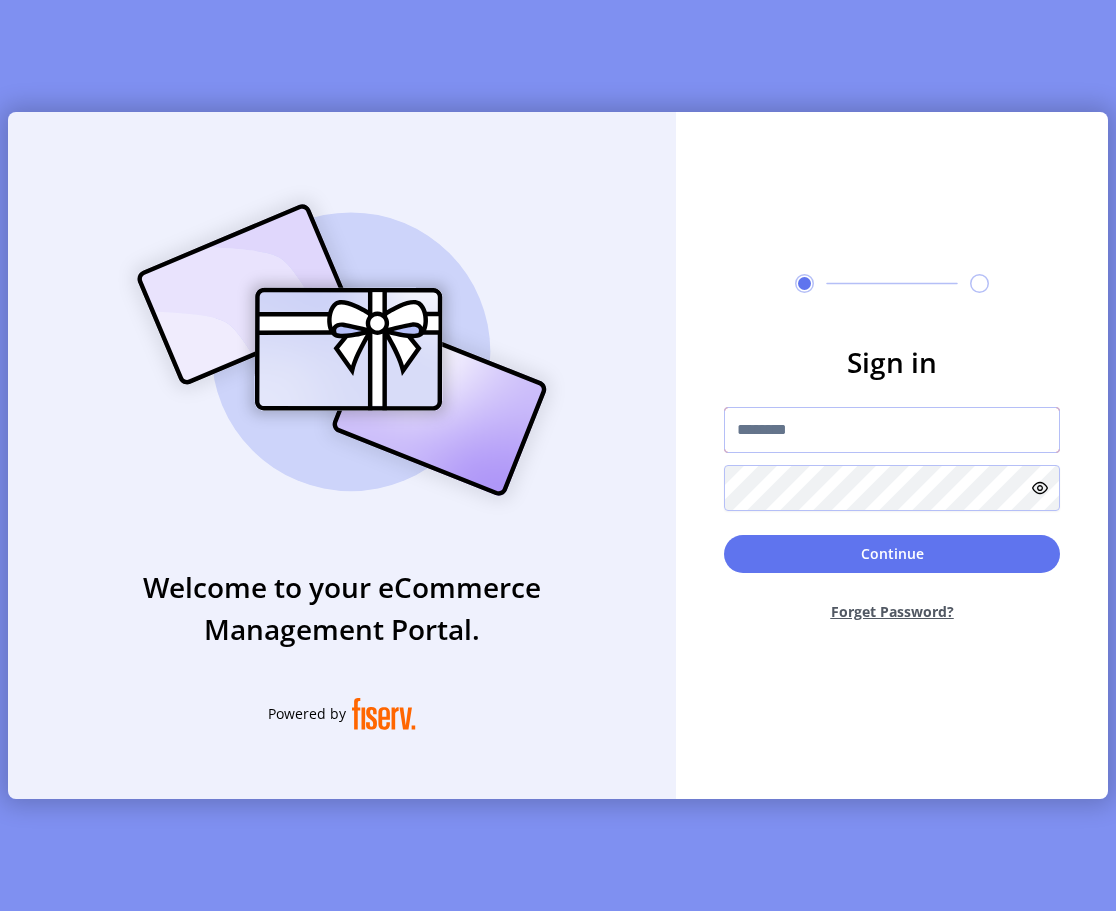 type on "**********" 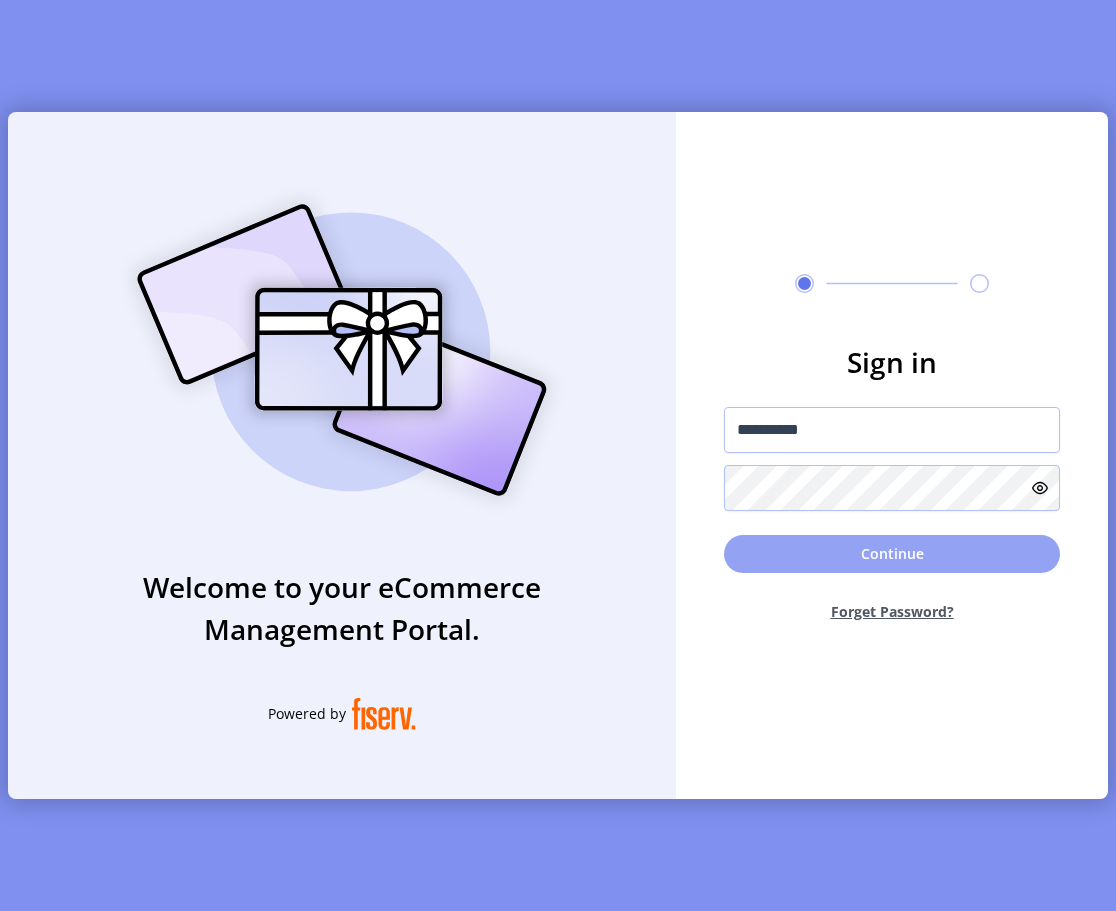 click on "Continue" 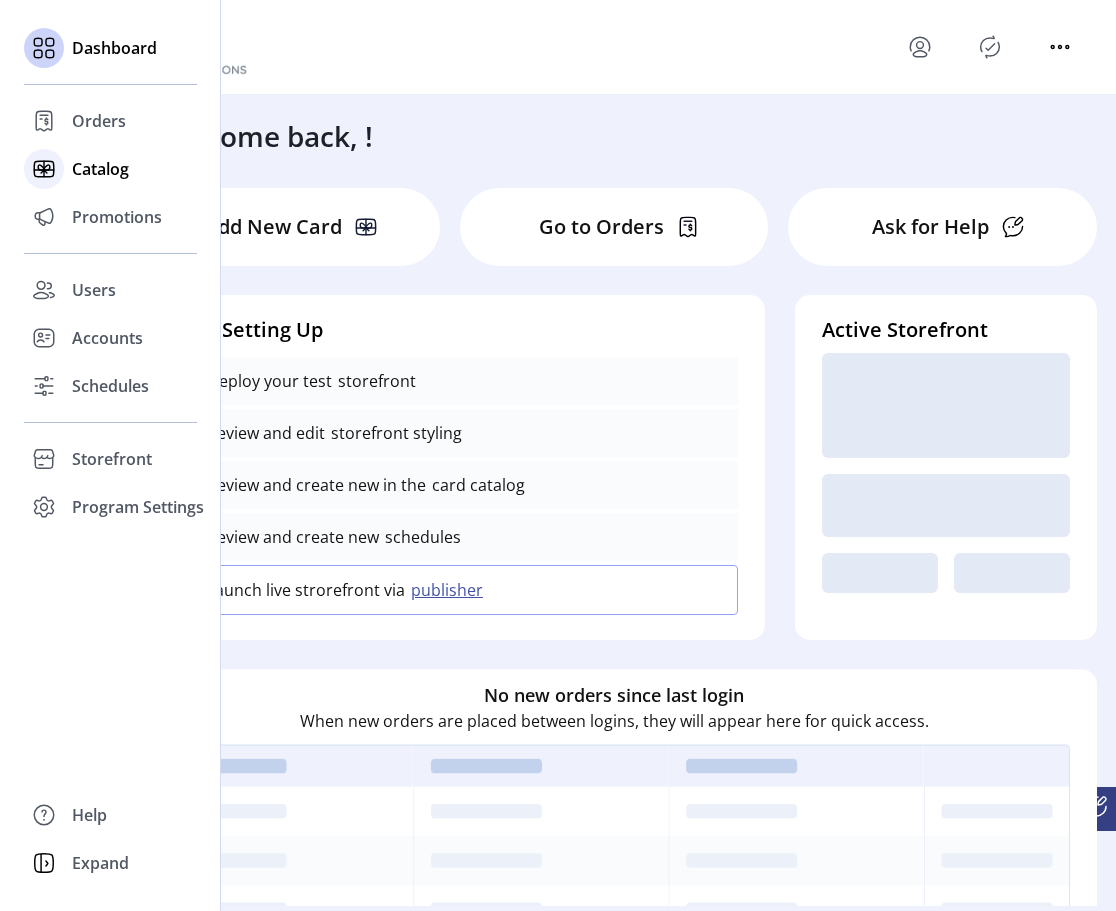 click on "Catalog" 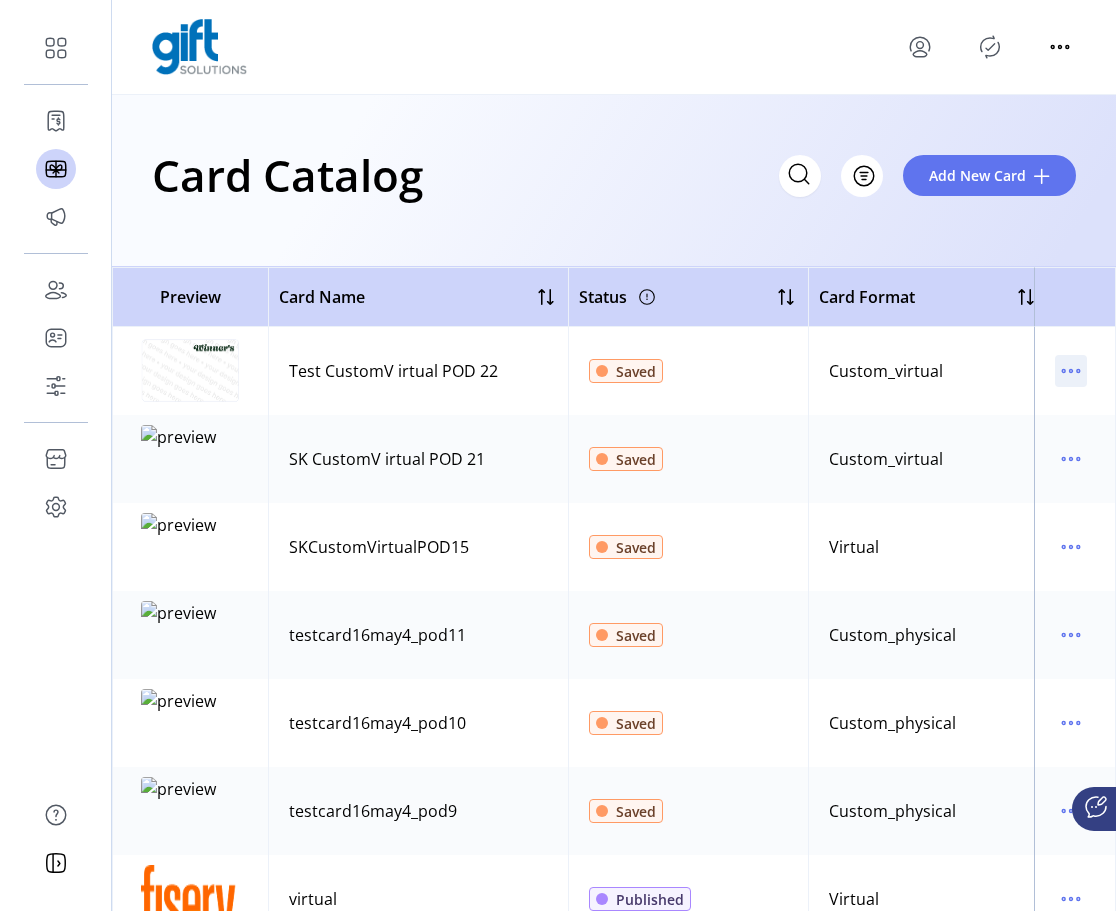 click 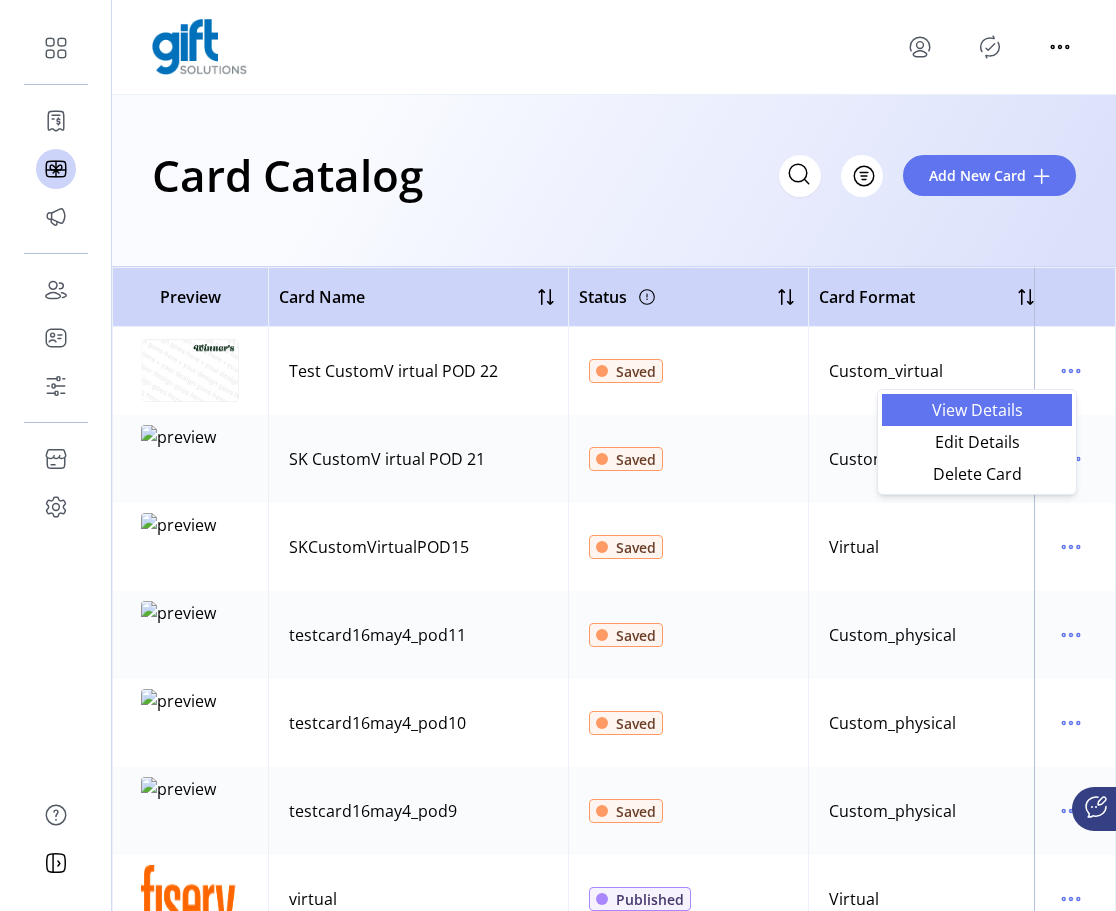 click on "View Details" at bounding box center [977, 410] 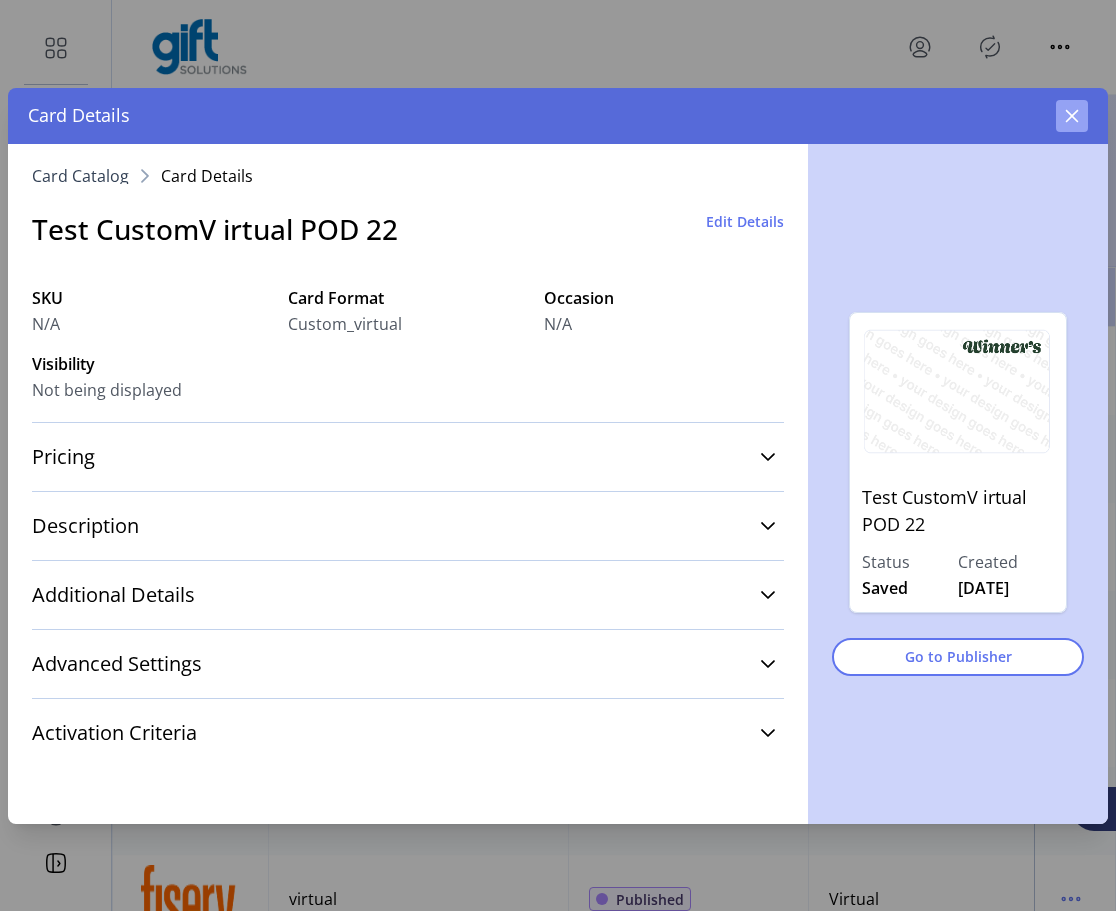click 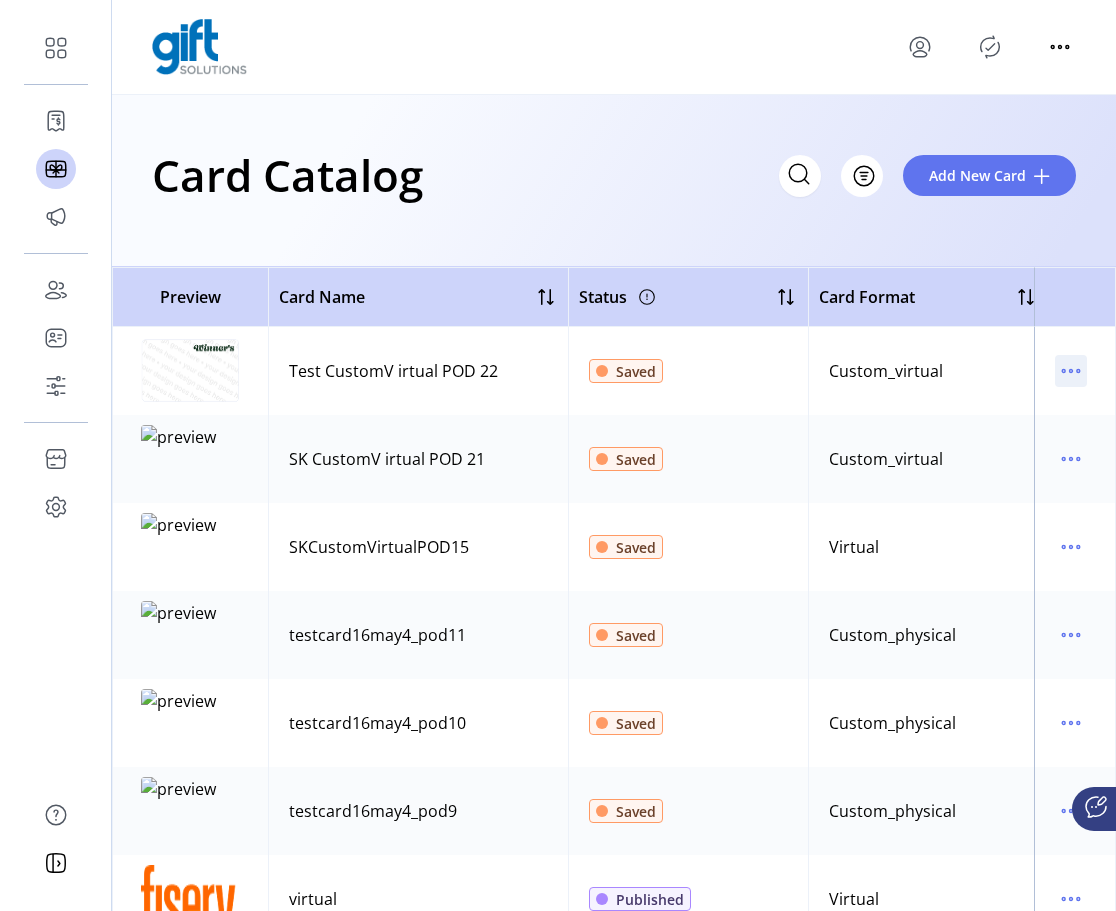 click 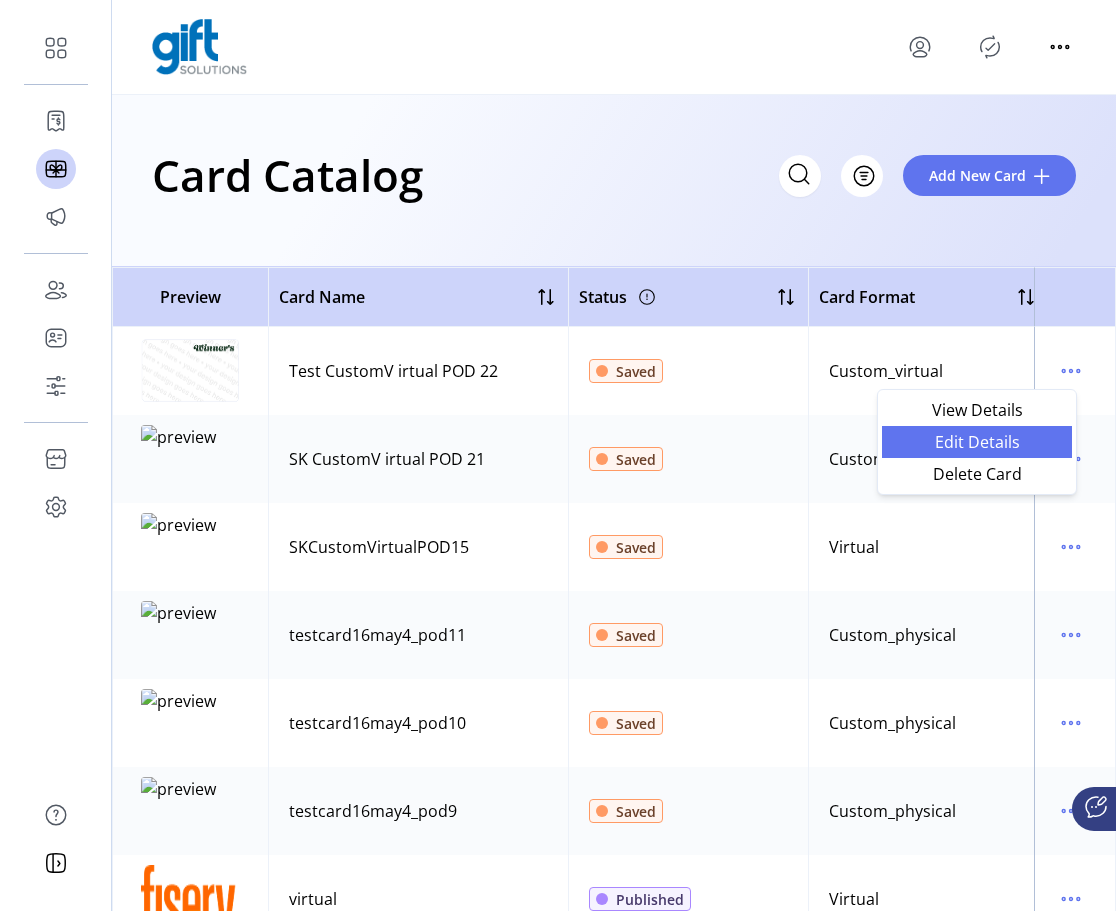 click on "Edit Details" at bounding box center (977, 442) 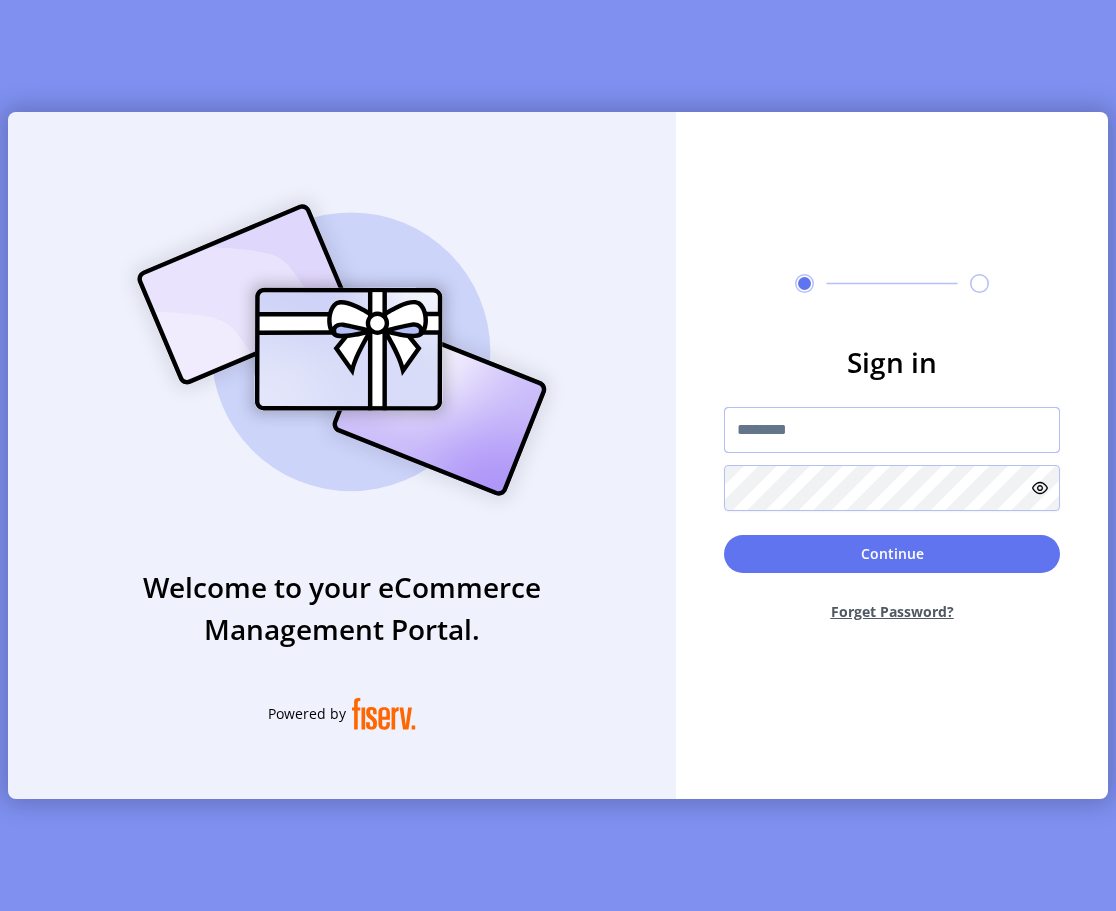 click at bounding box center [892, 430] 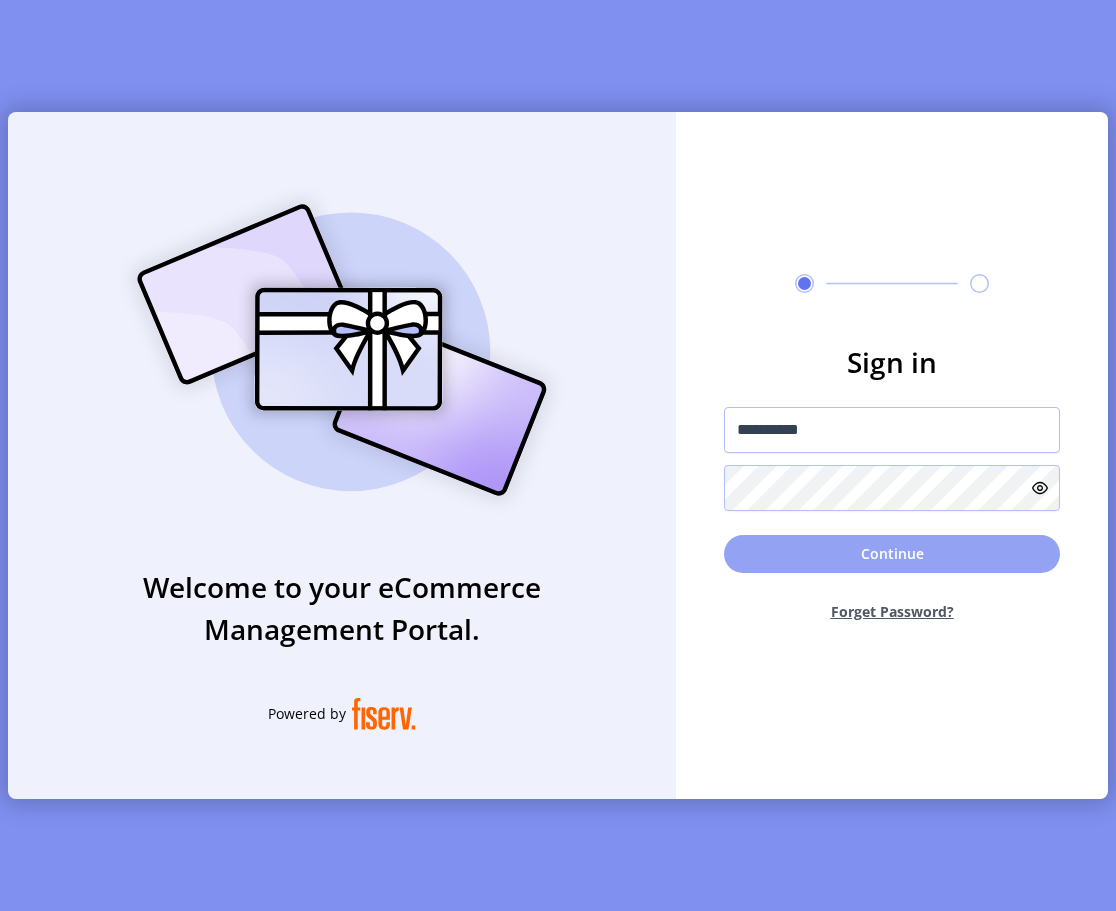 click on "Continue" 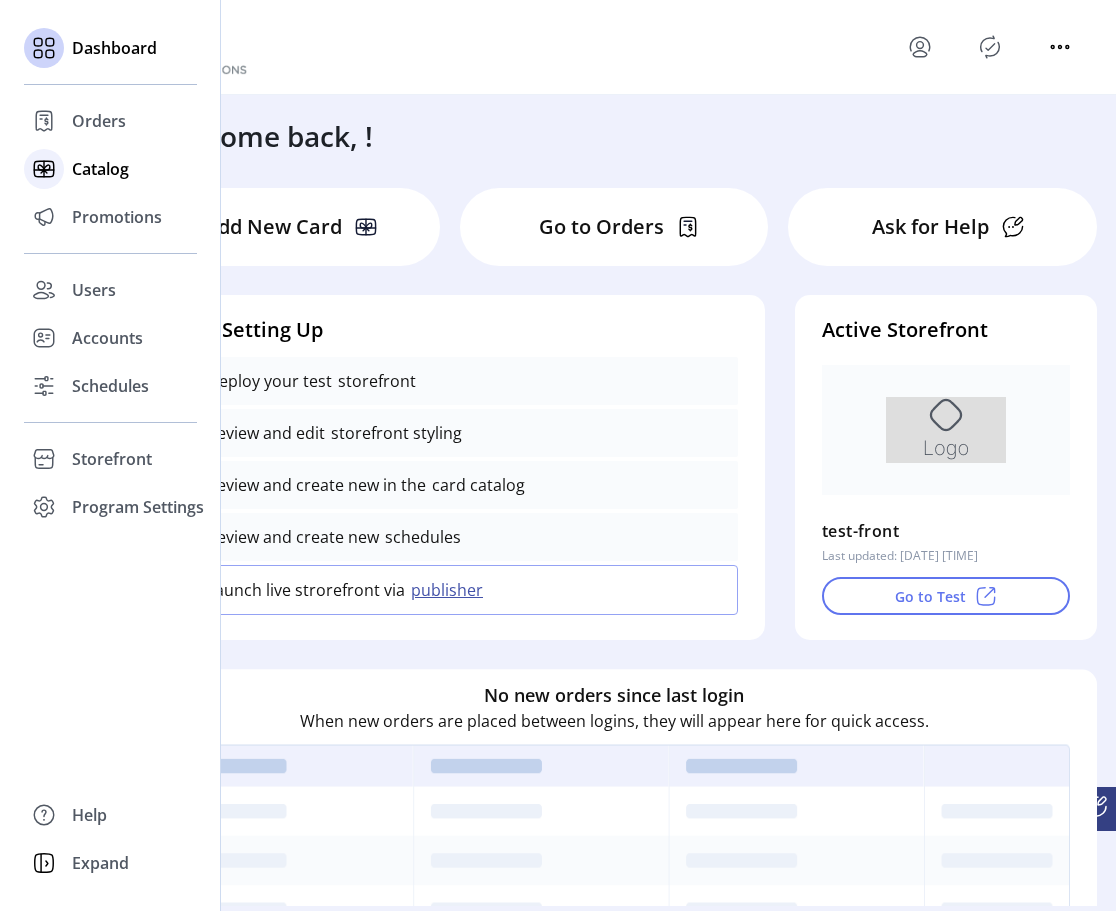 click on "Catalog" 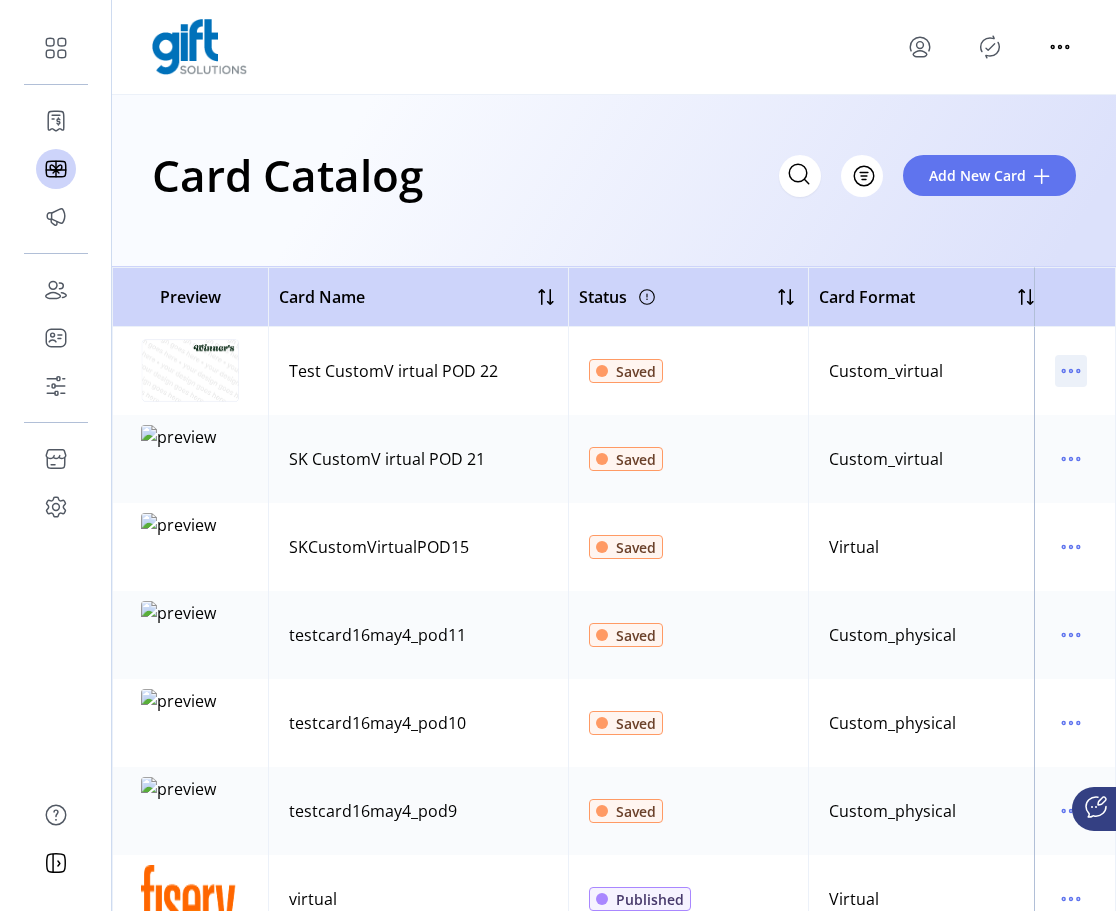 click 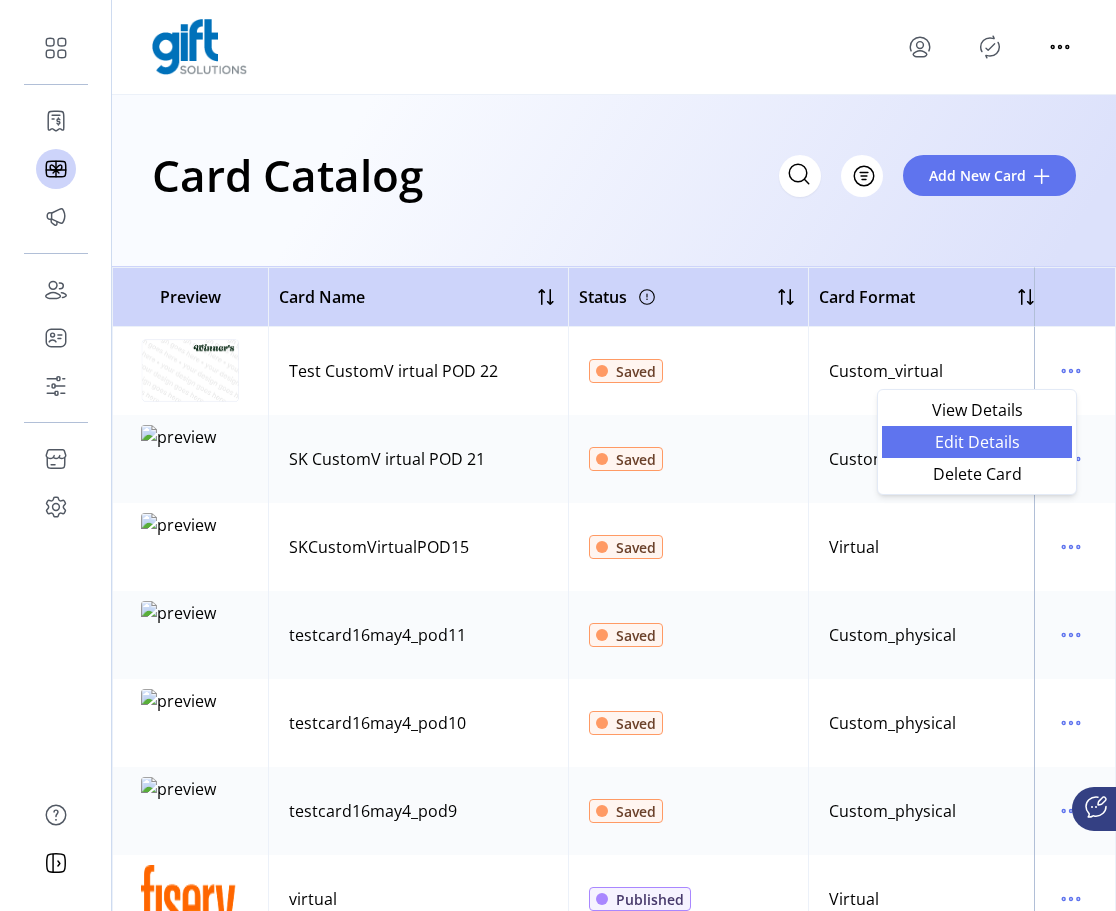 click on "Edit Details" at bounding box center [977, 442] 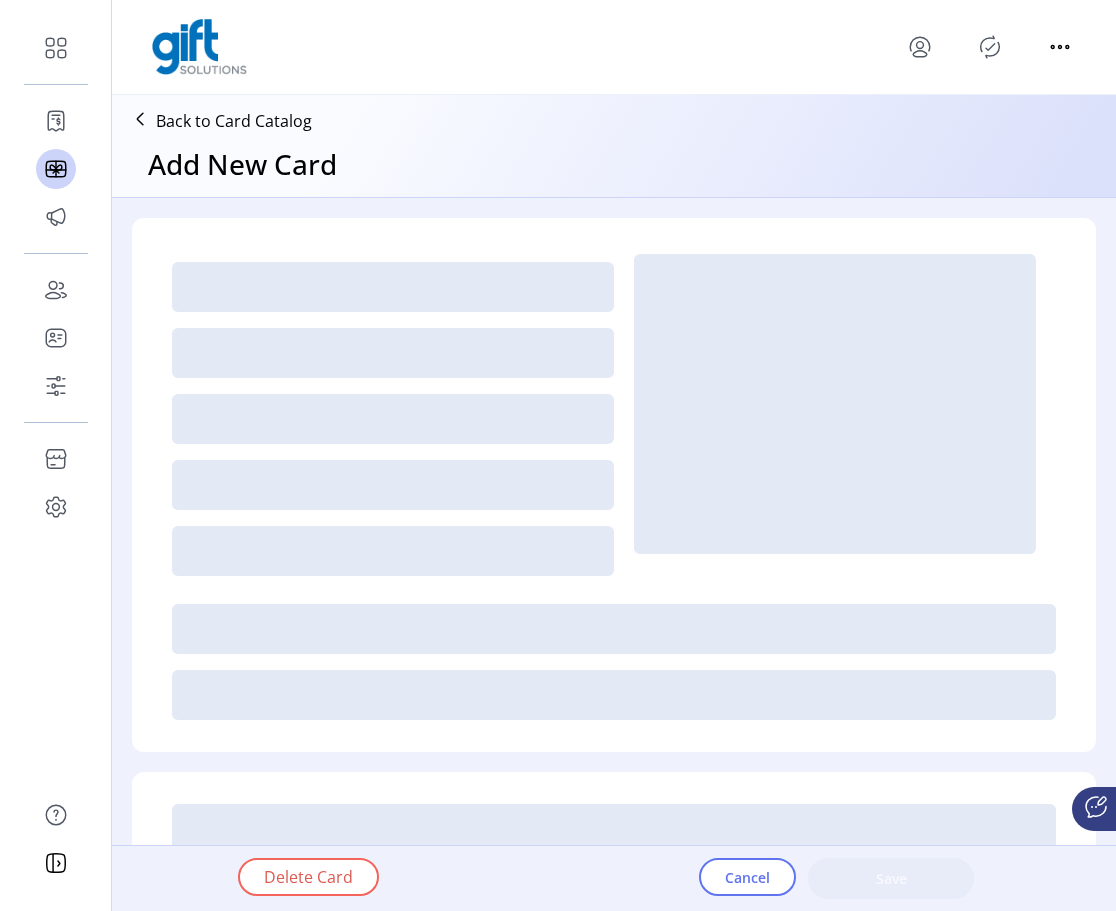 type on "**********" 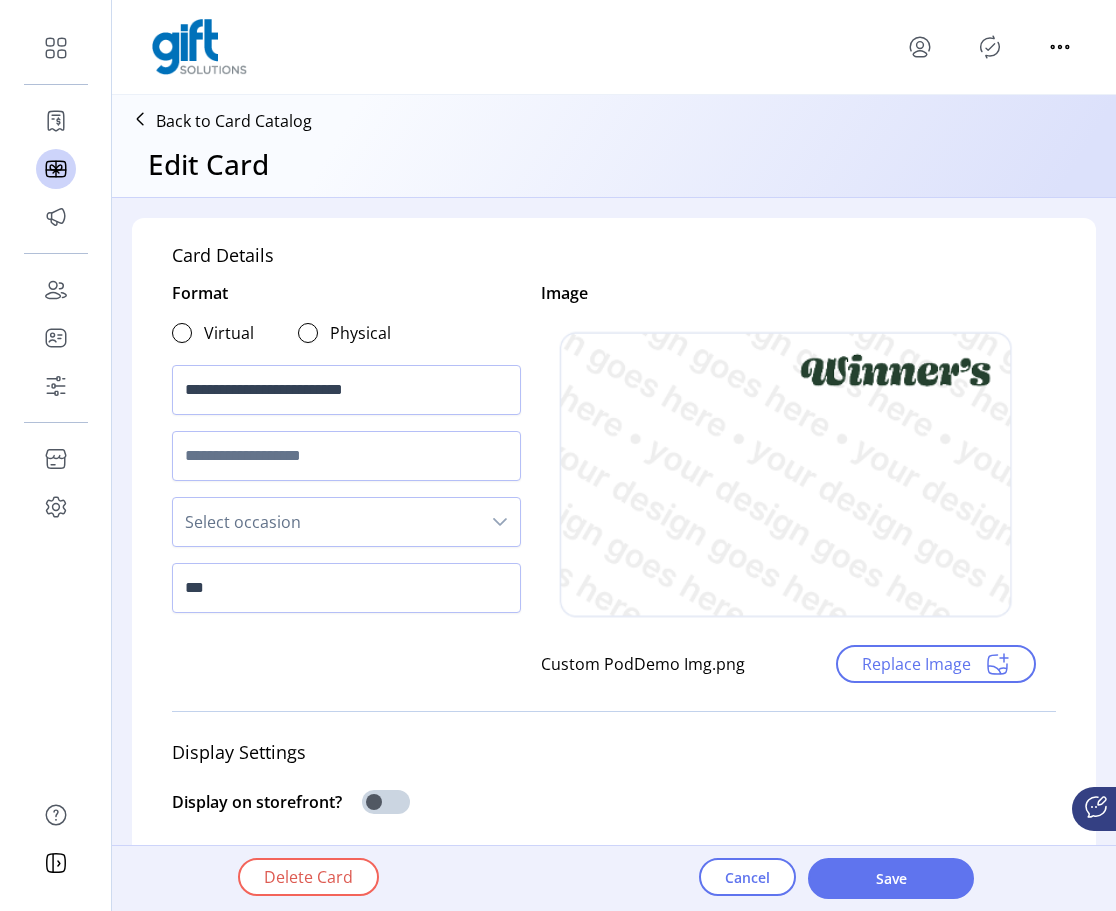 click on "Back to Card Catalog" 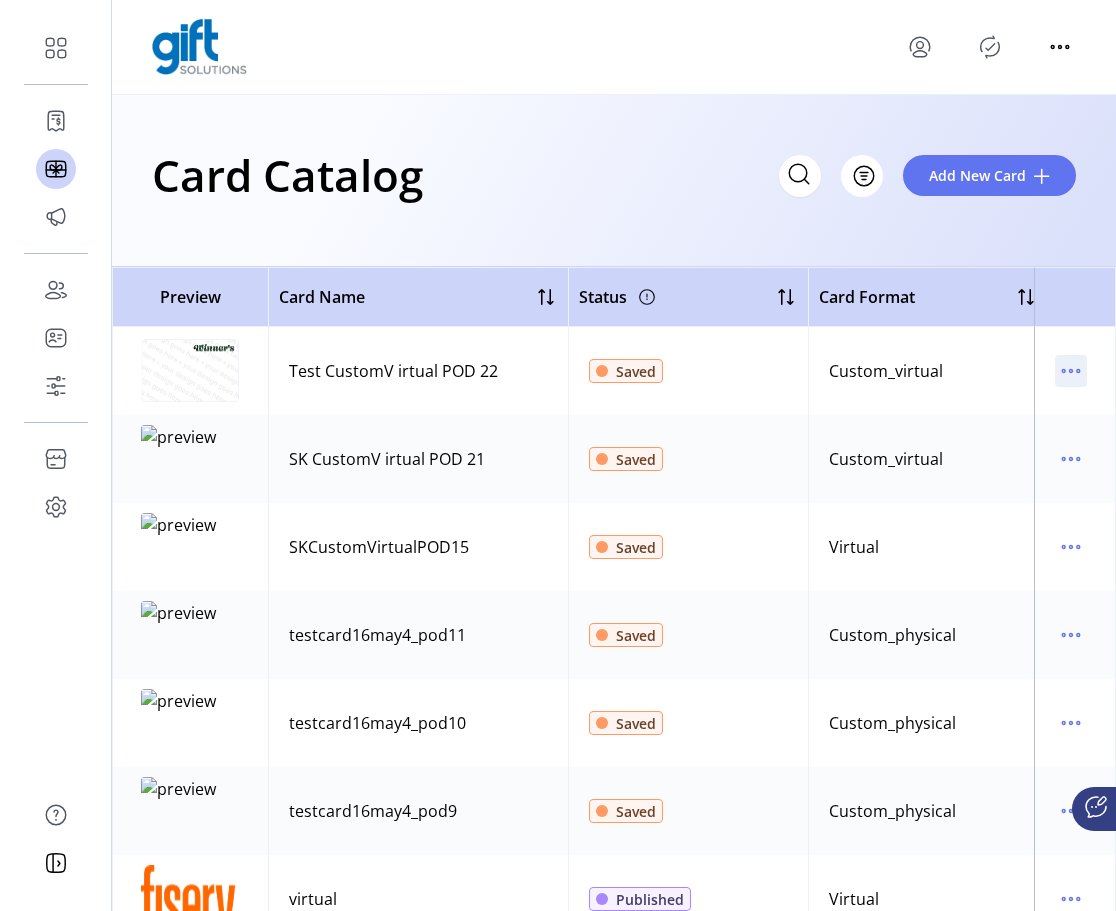click 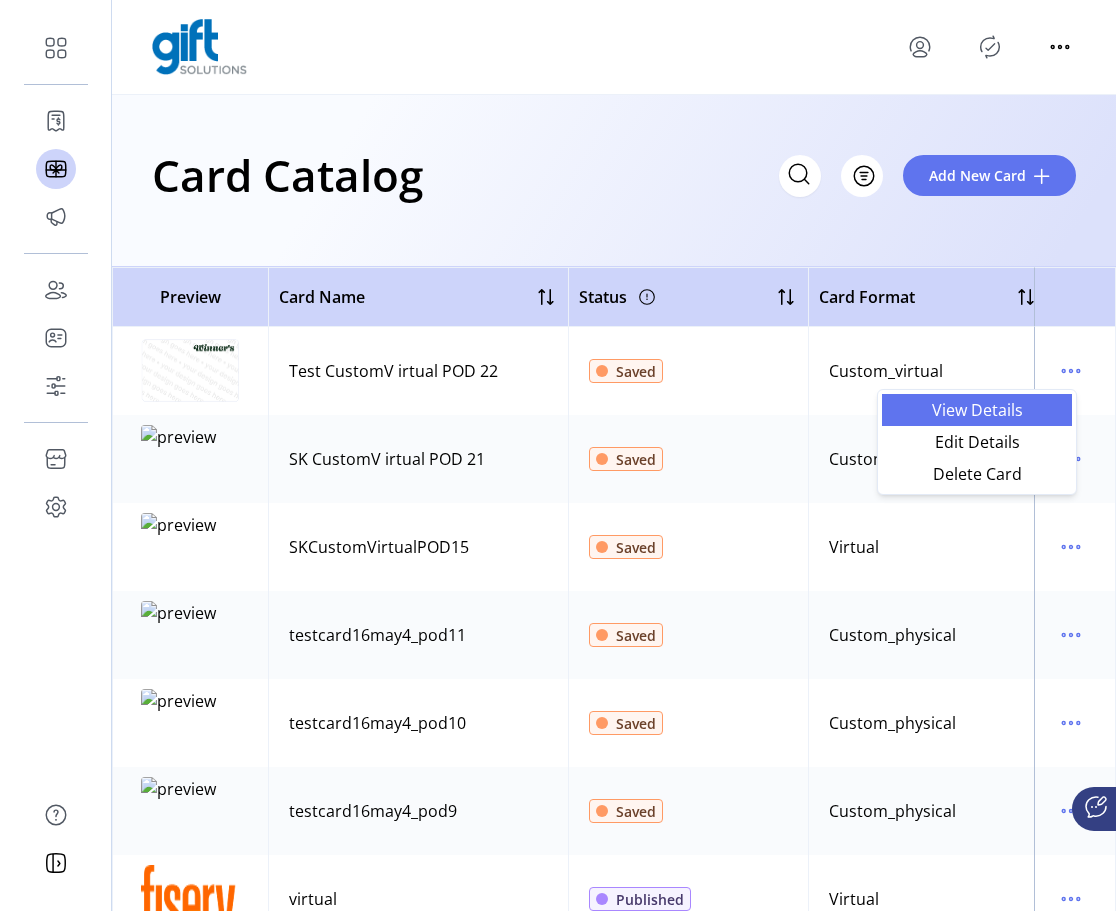 click on "View Details" at bounding box center (977, 410) 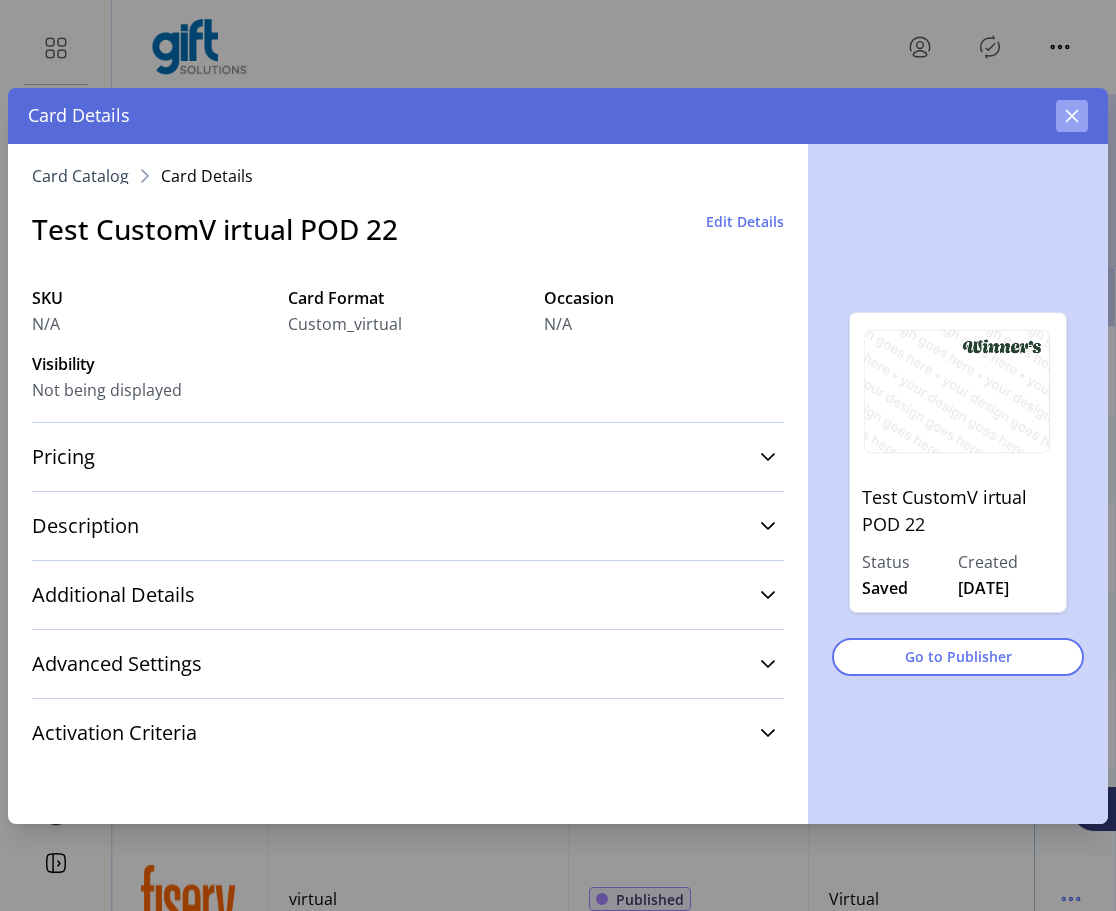 click 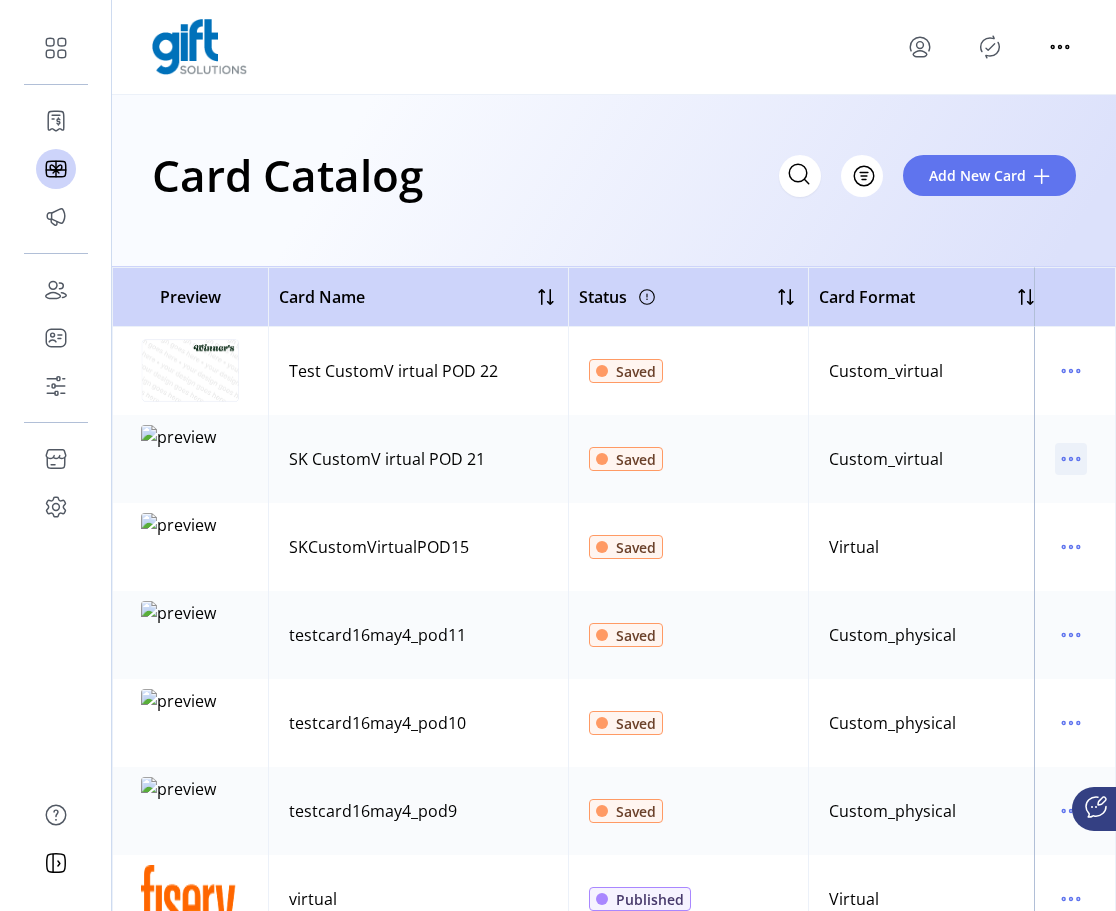 click 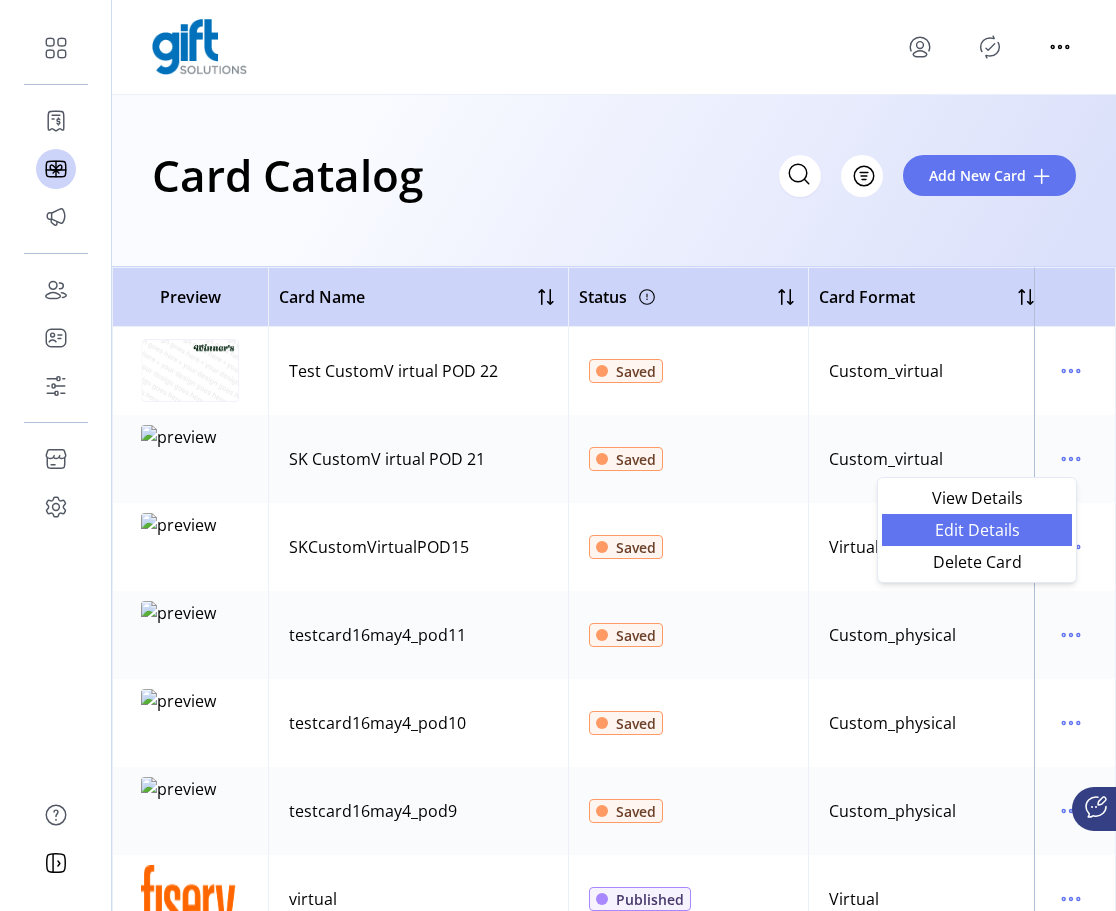 click on "Edit Details" at bounding box center (977, 530) 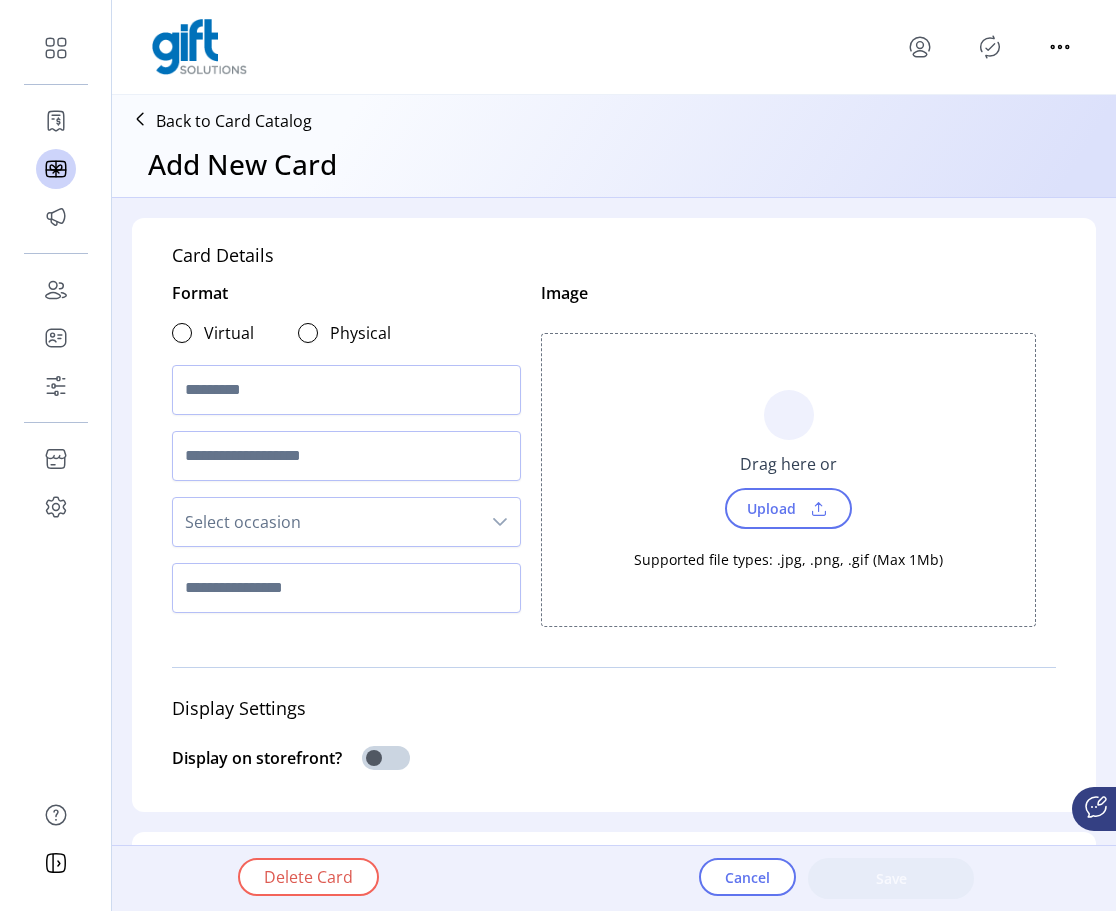 type on "**********" 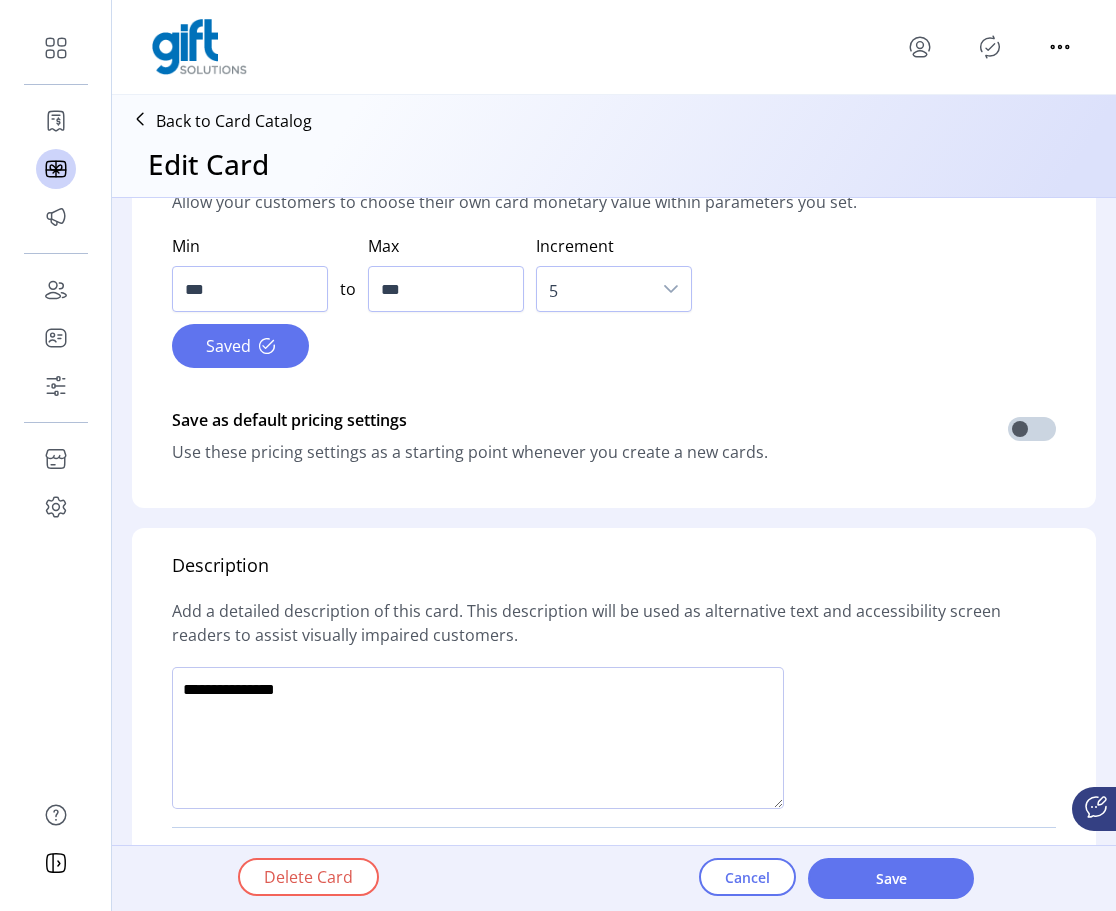 scroll, scrollTop: 1073, scrollLeft: 0, axis: vertical 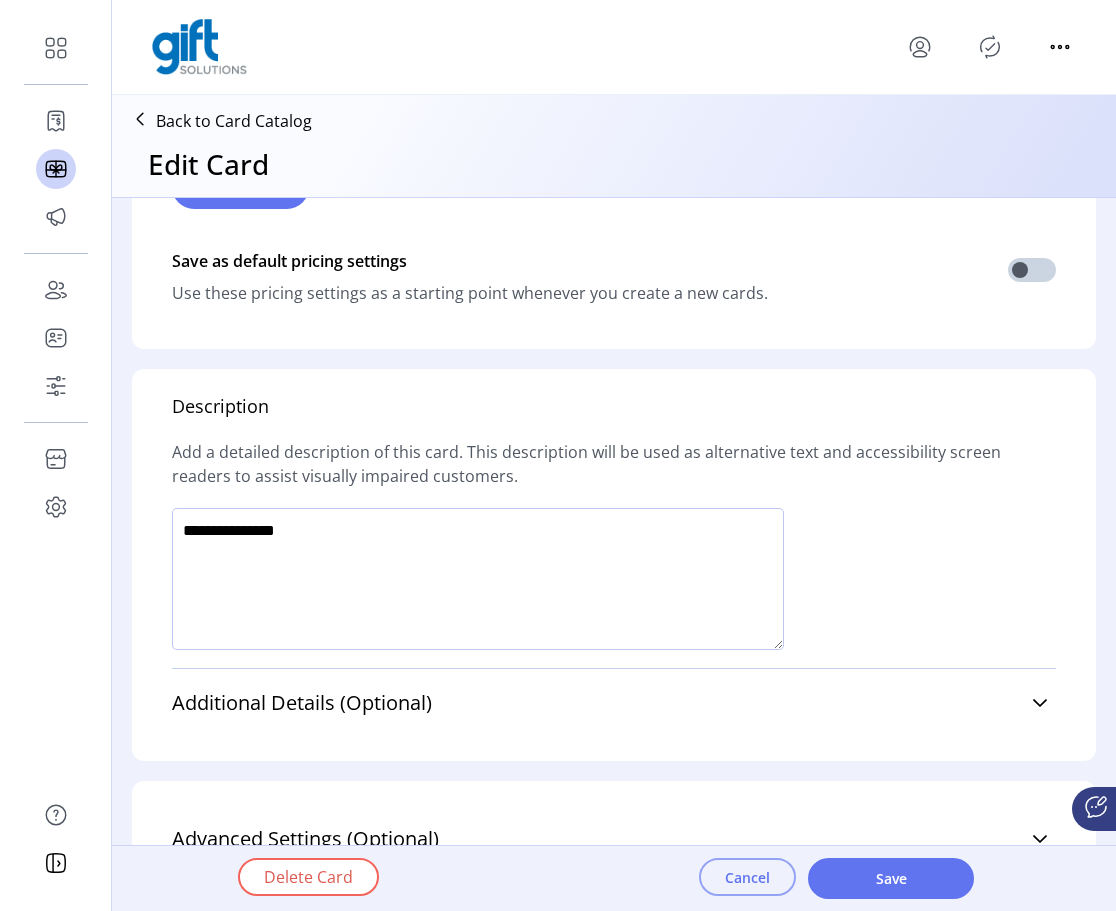 click on "Cancel" 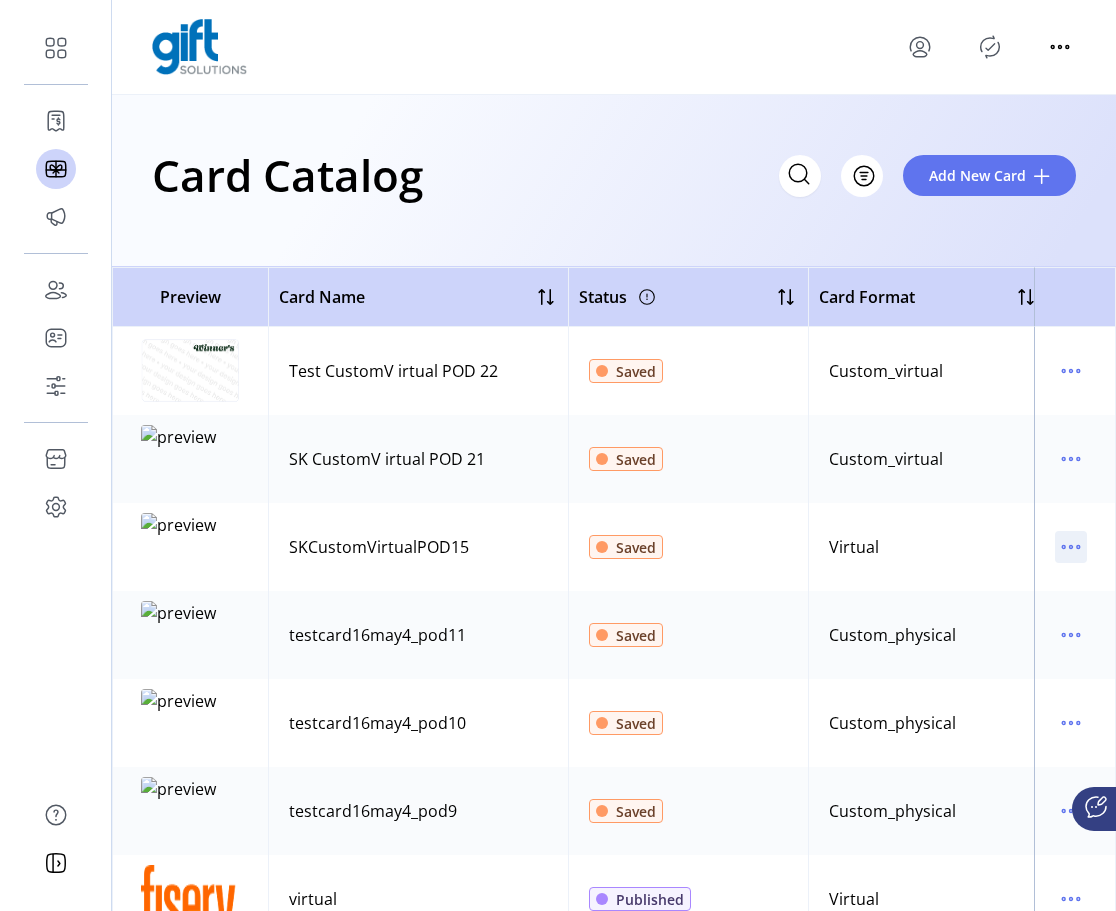 click 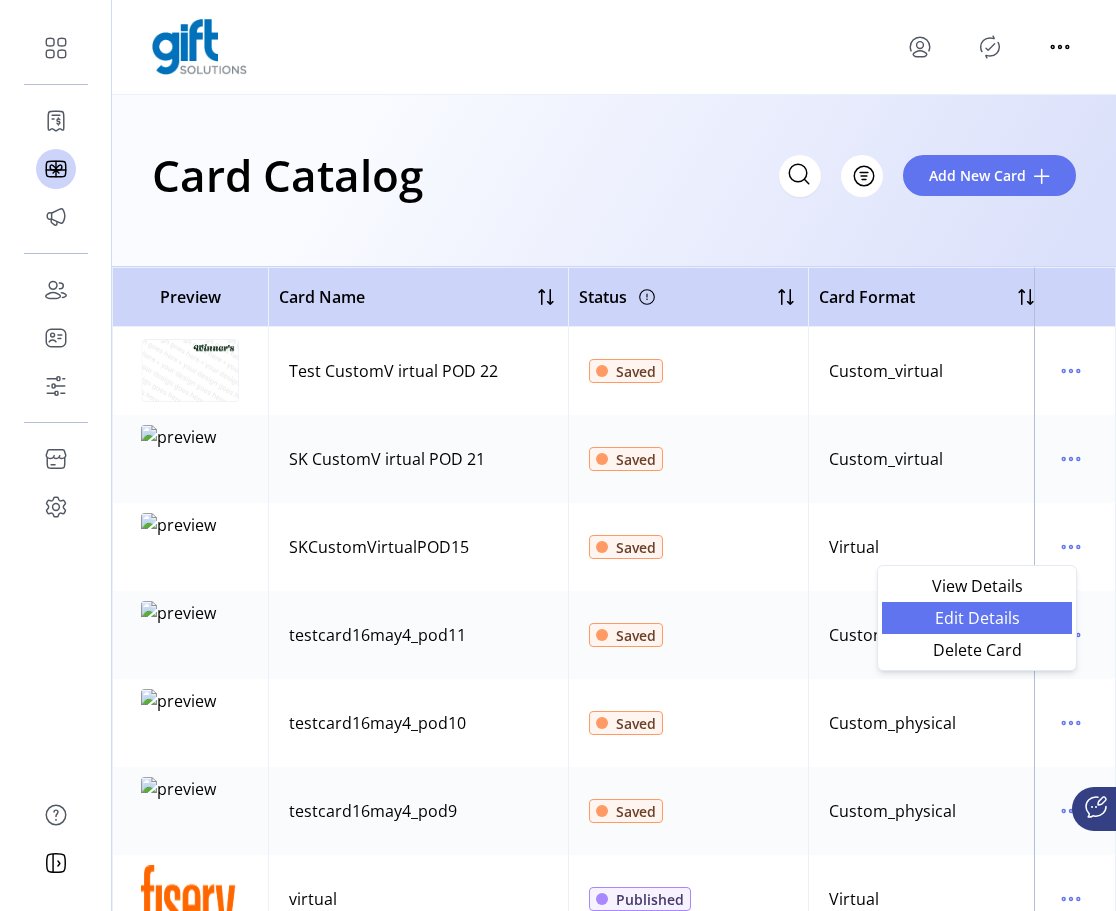 click on "Edit Details" at bounding box center (977, 618) 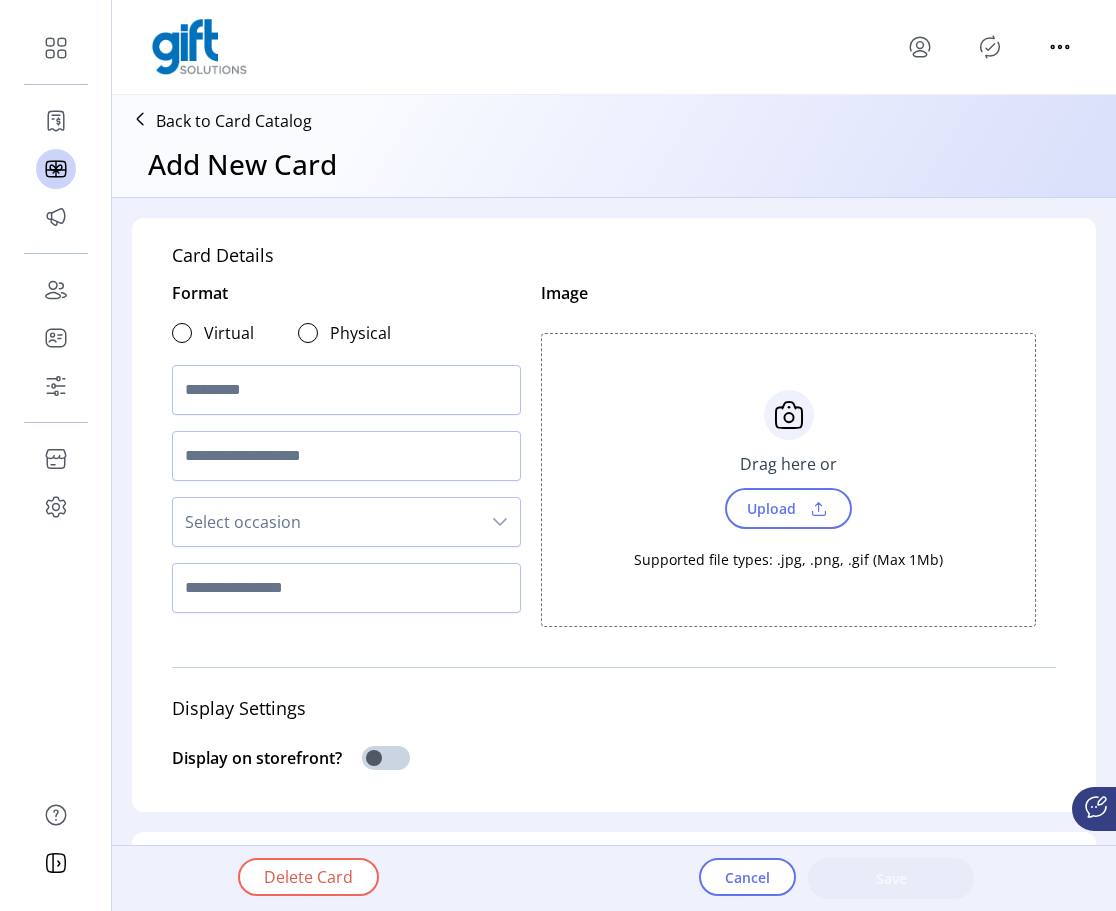 type on "**********" 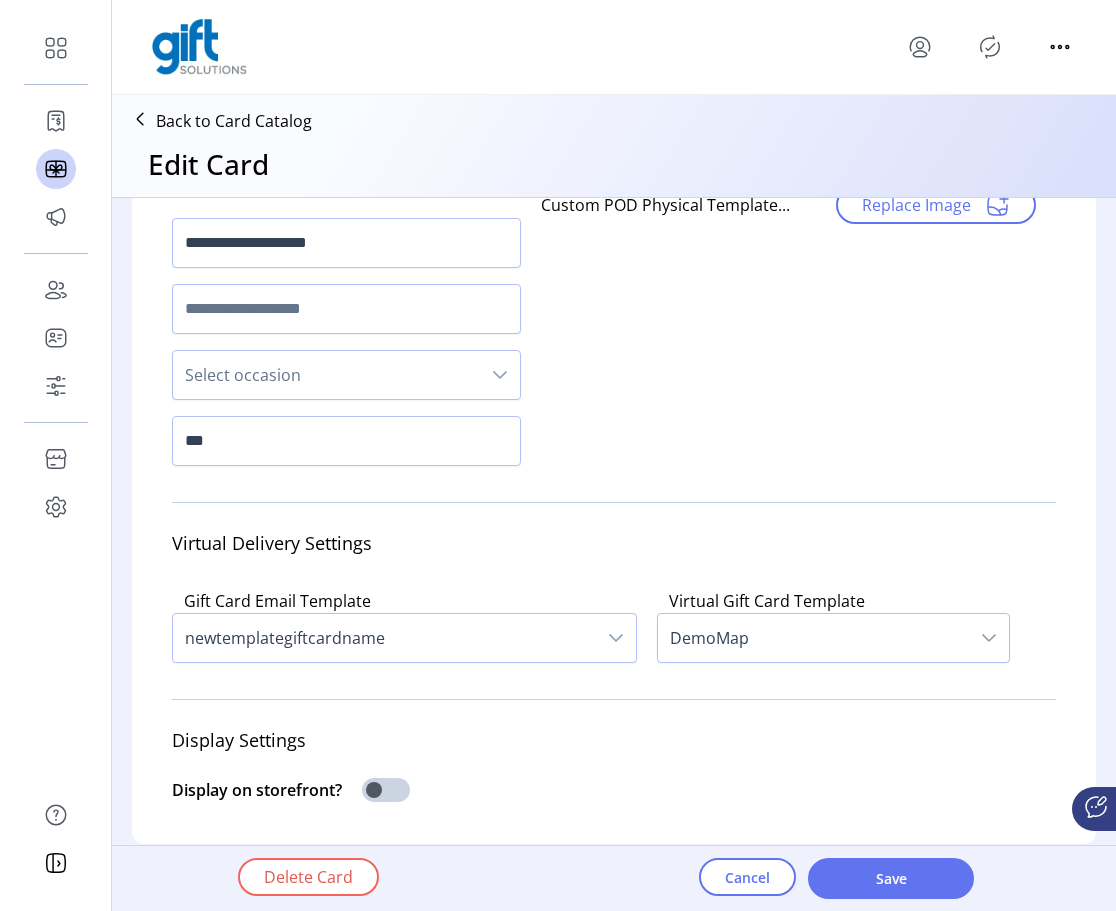scroll, scrollTop: 0, scrollLeft: 0, axis: both 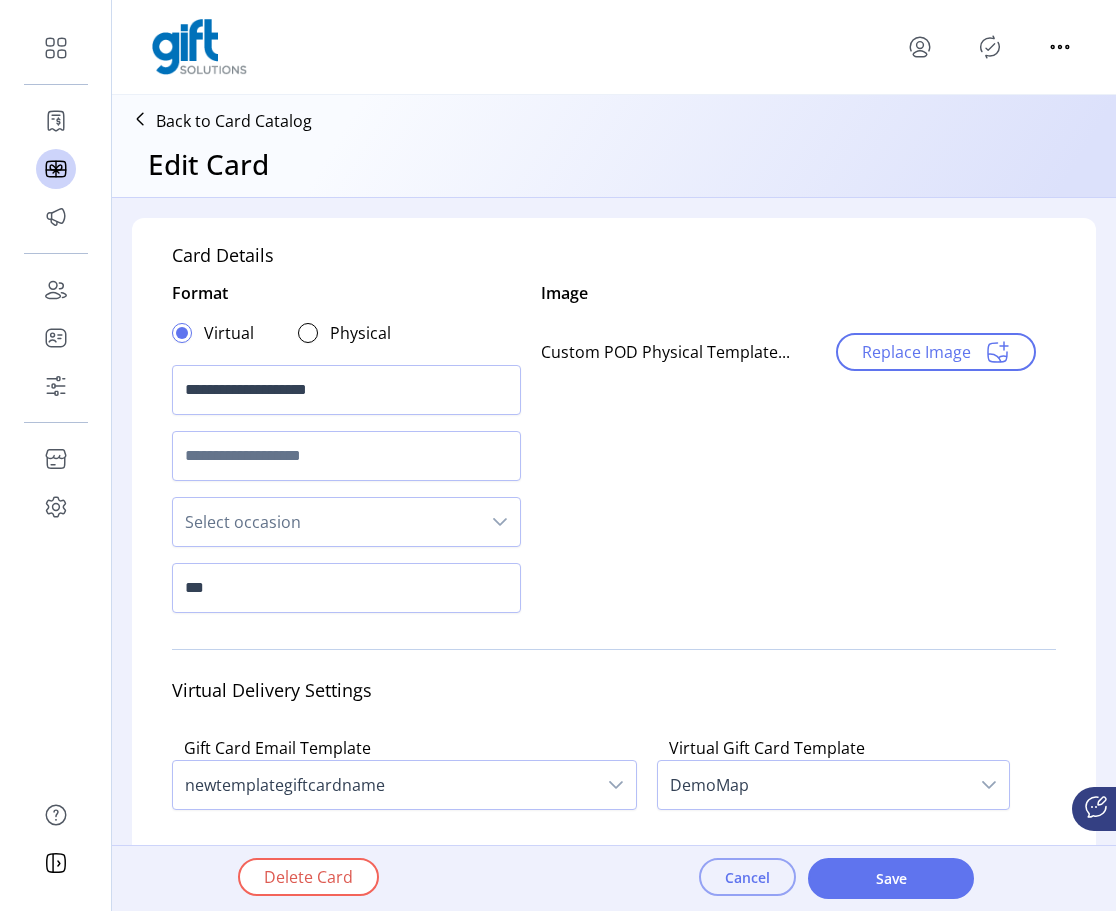 click on "Cancel" 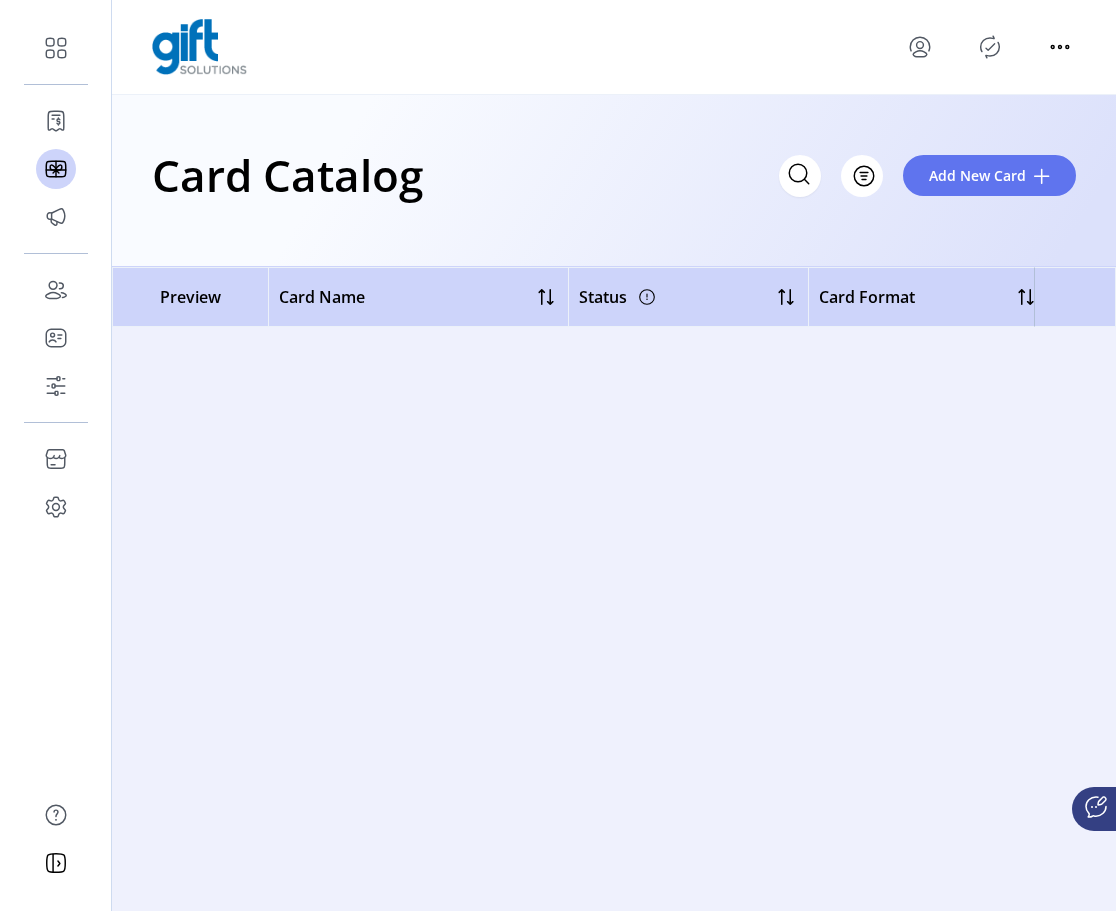 scroll, scrollTop: 2678, scrollLeft: 0, axis: vertical 